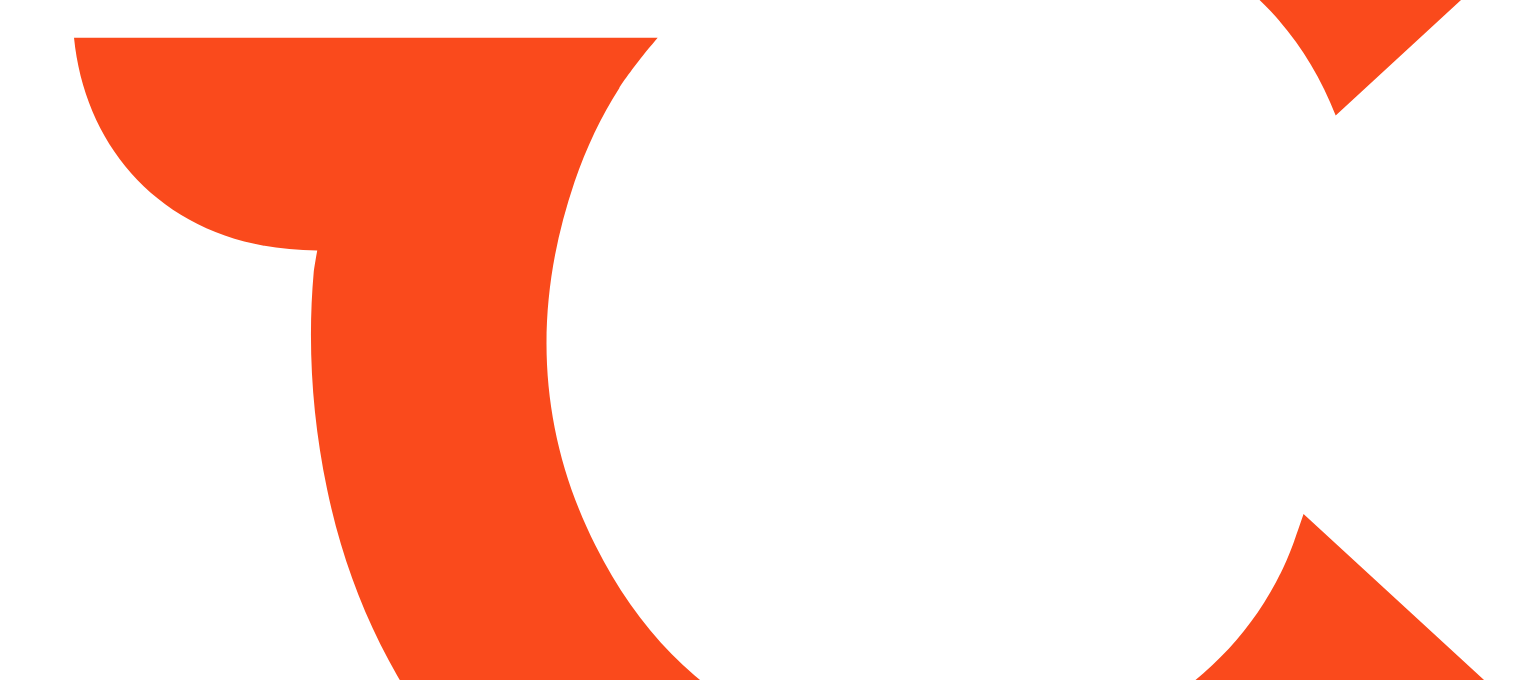 scroll, scrollTop: 0, scrollLeft: 0, axis: both 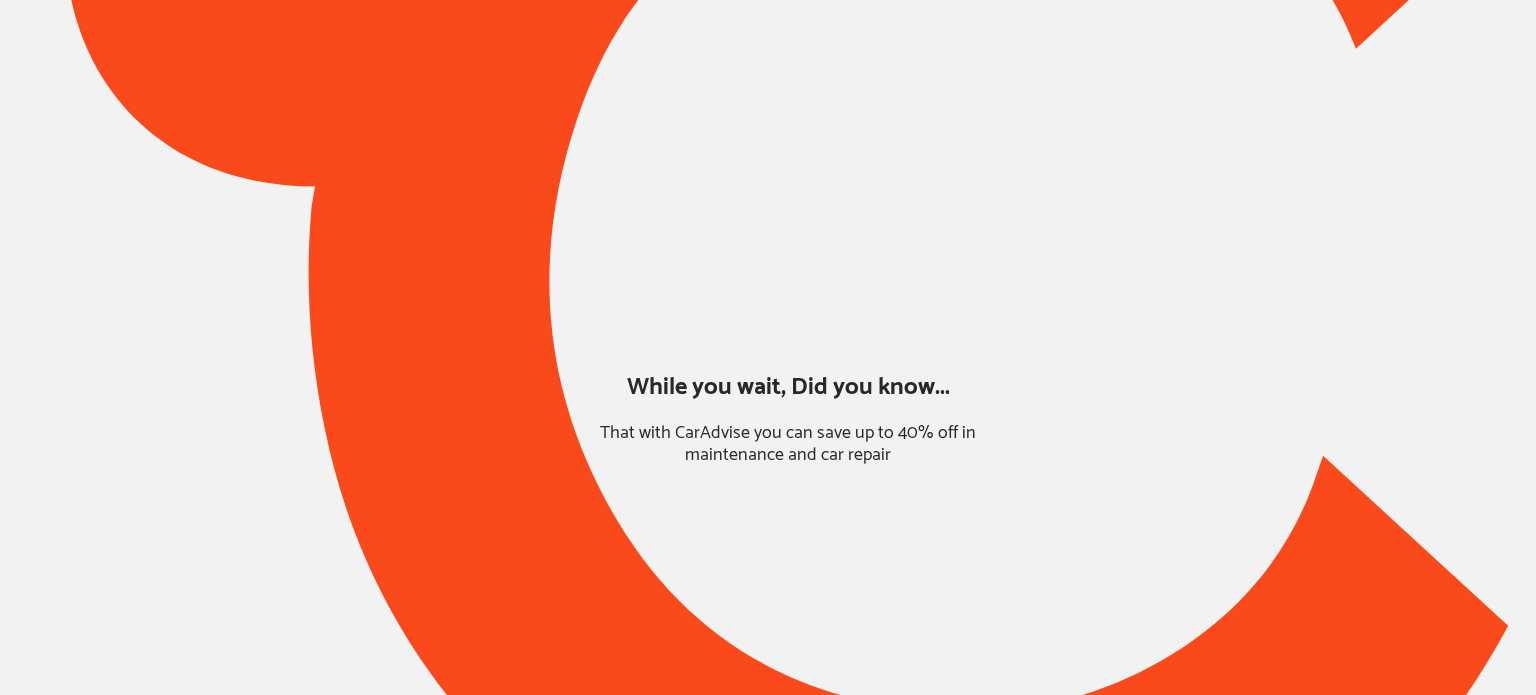 type on "*****" 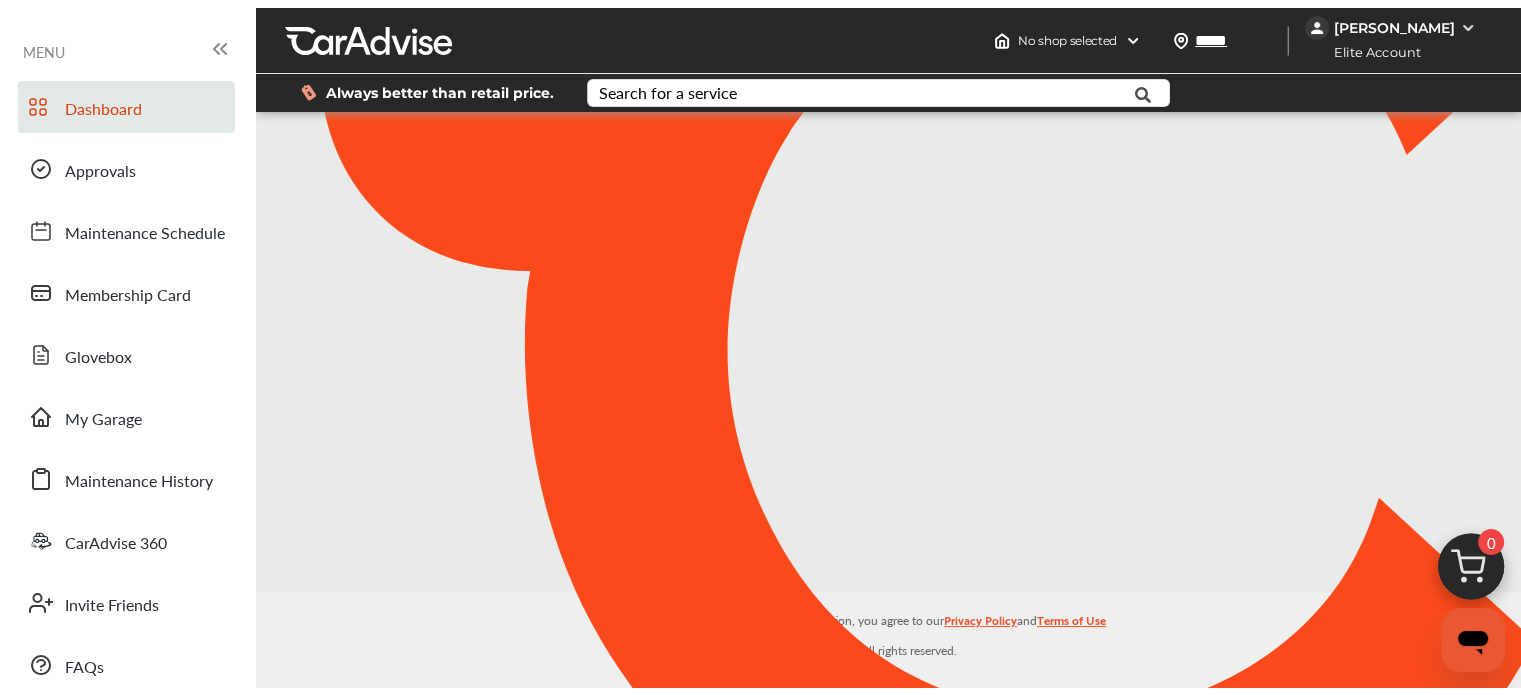 scroll, scrollTop: 0, scrollLeft: 0, axis: both 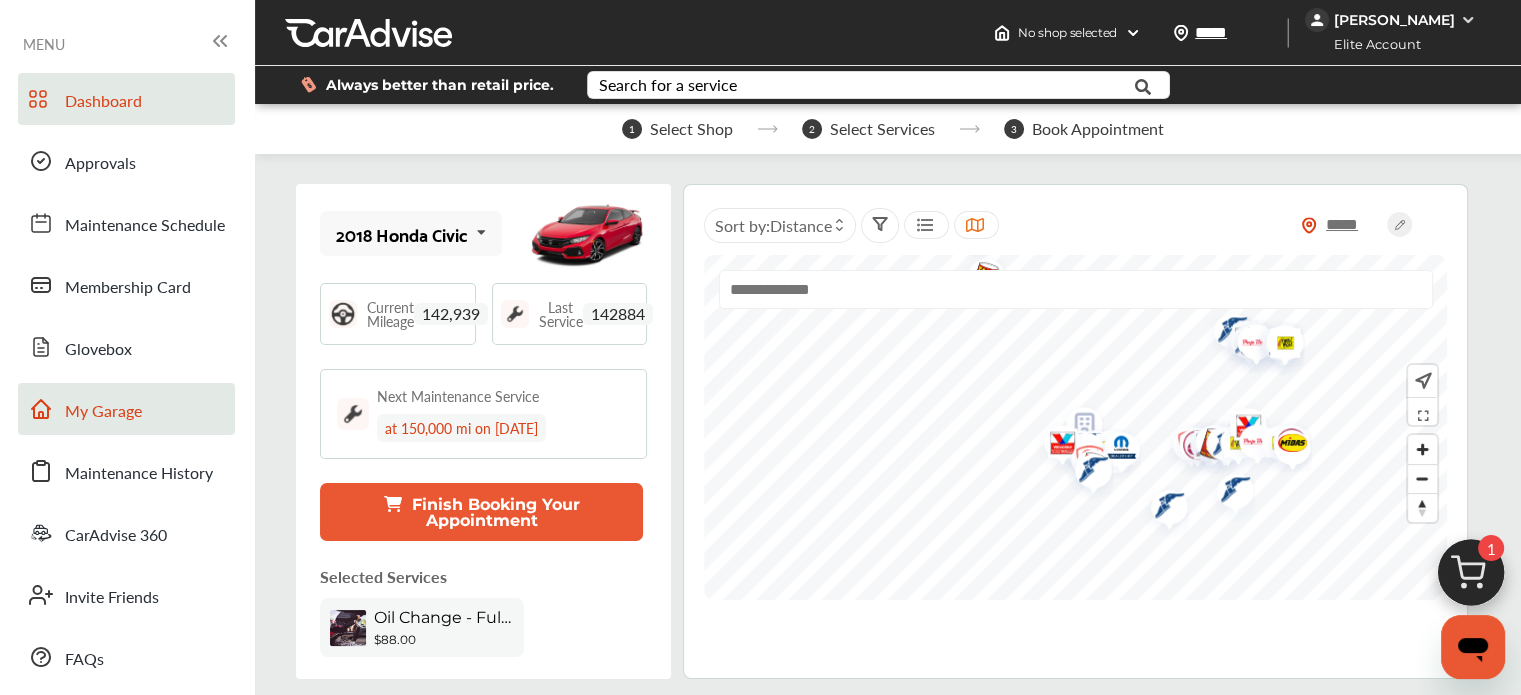 click on "My Garage" at bounding box center [103, 412] 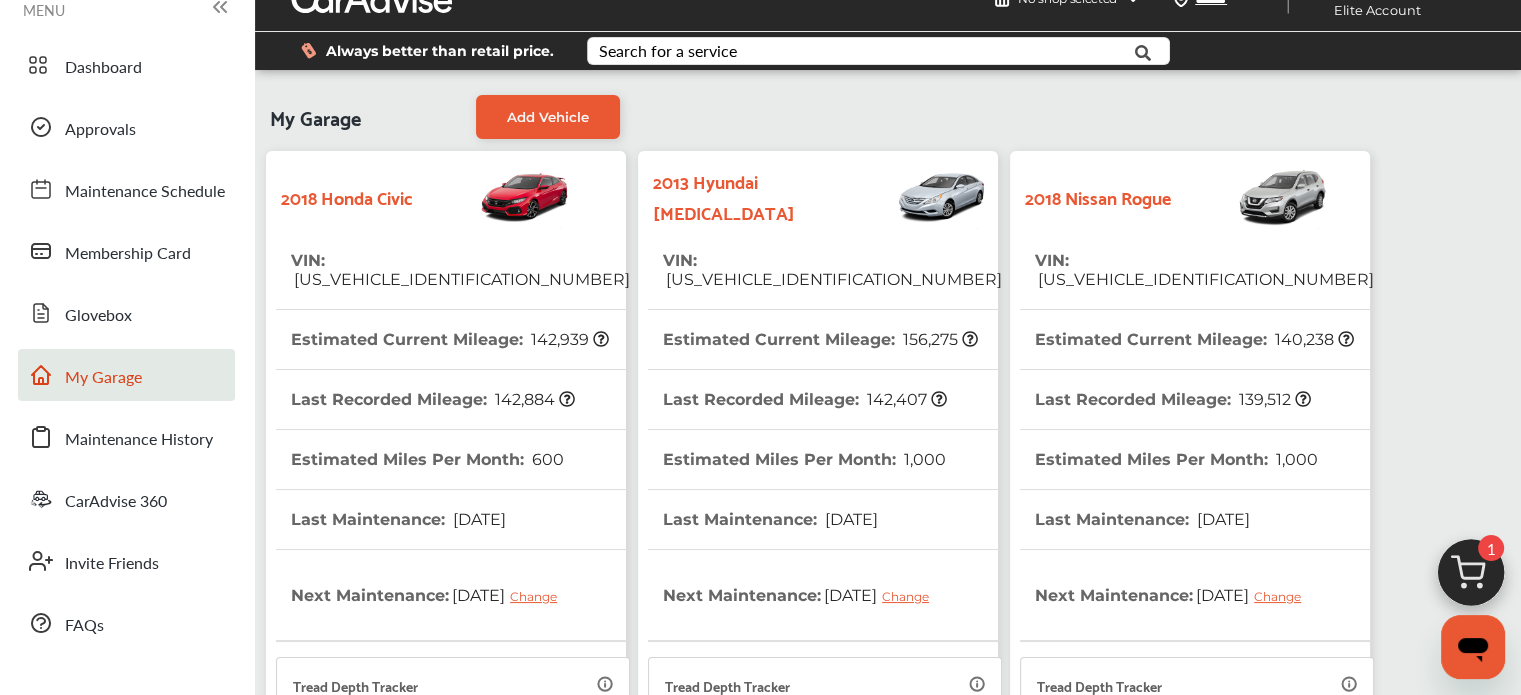 scroll, scrollTop: 36, scrollLeft: 0, axis: vertical 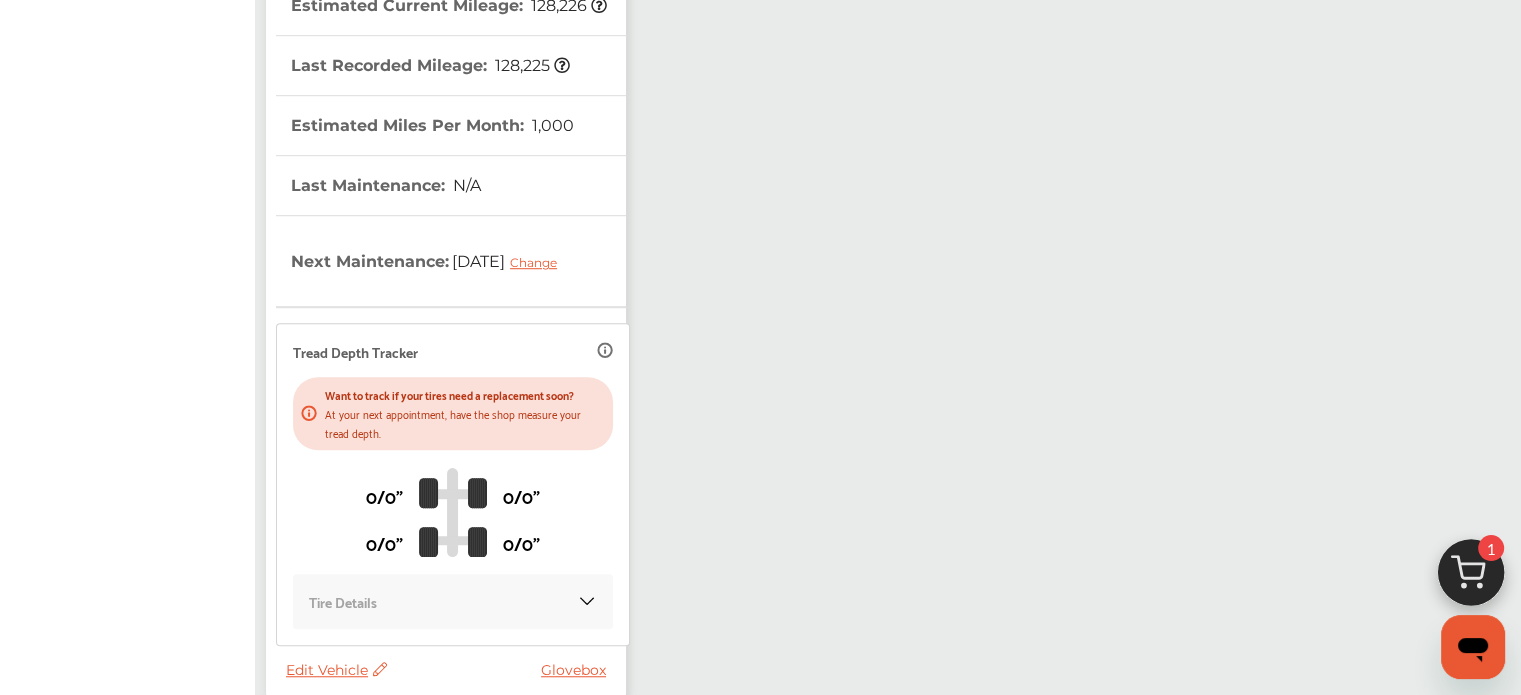 click on "Edit Vehicle" at bounding box center (336, 670) 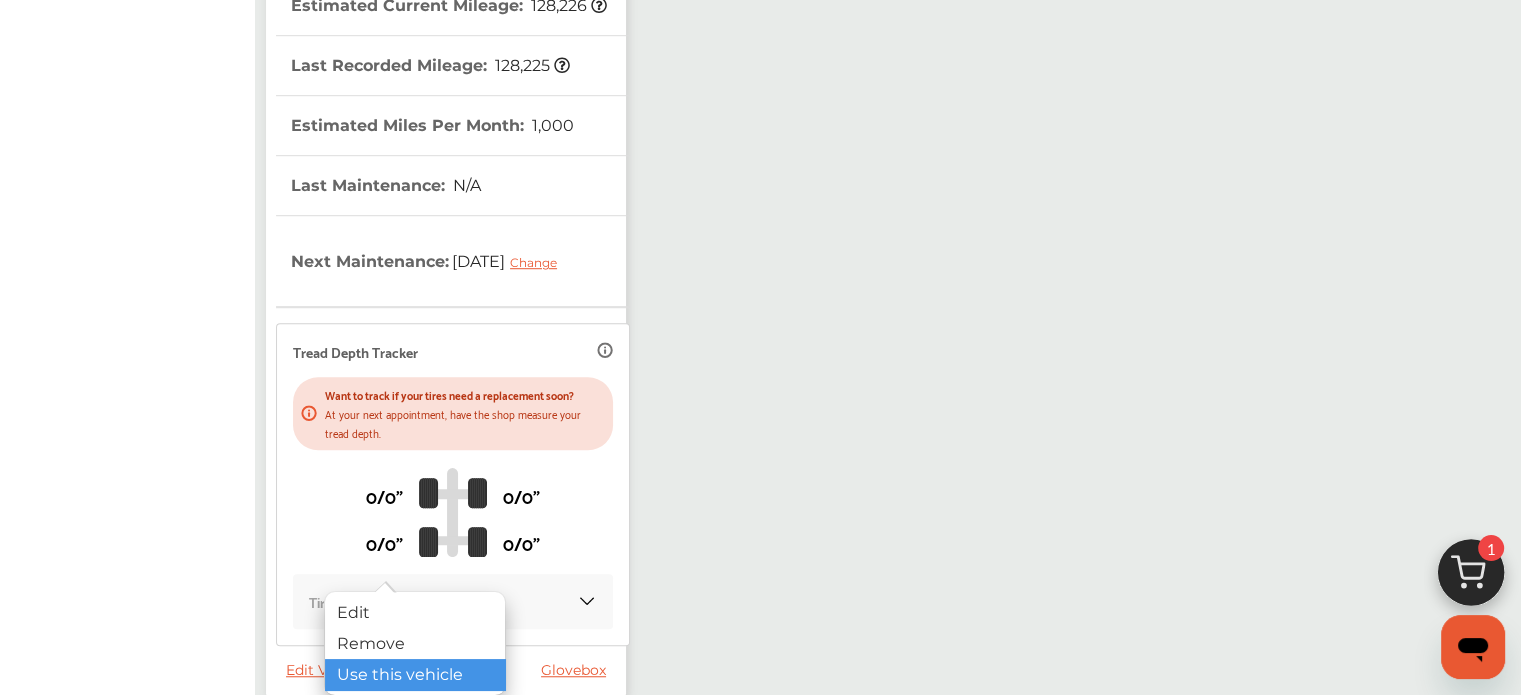 click on "Use this vehicle" at bounding box center (415, 674) 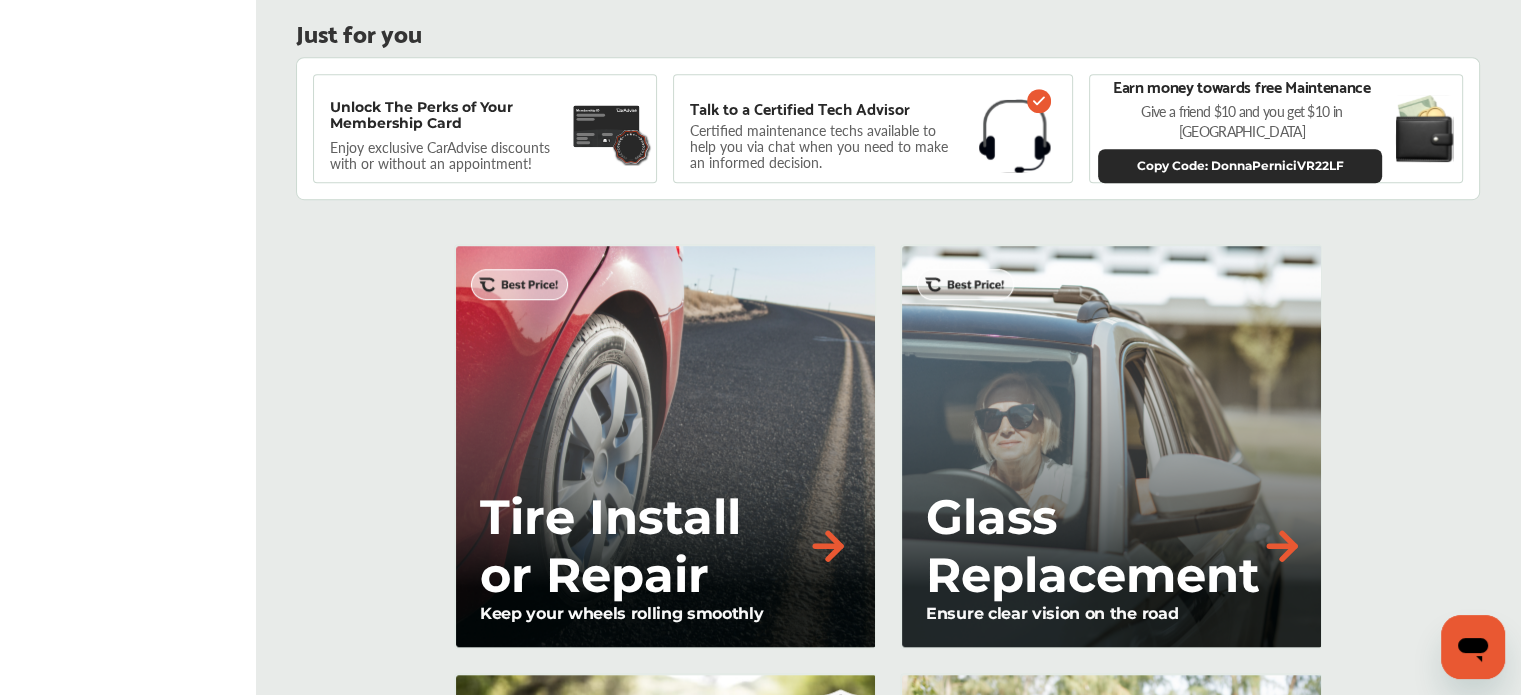 scroll, scrollTop: 0, scrollLeft: 0, axis: both 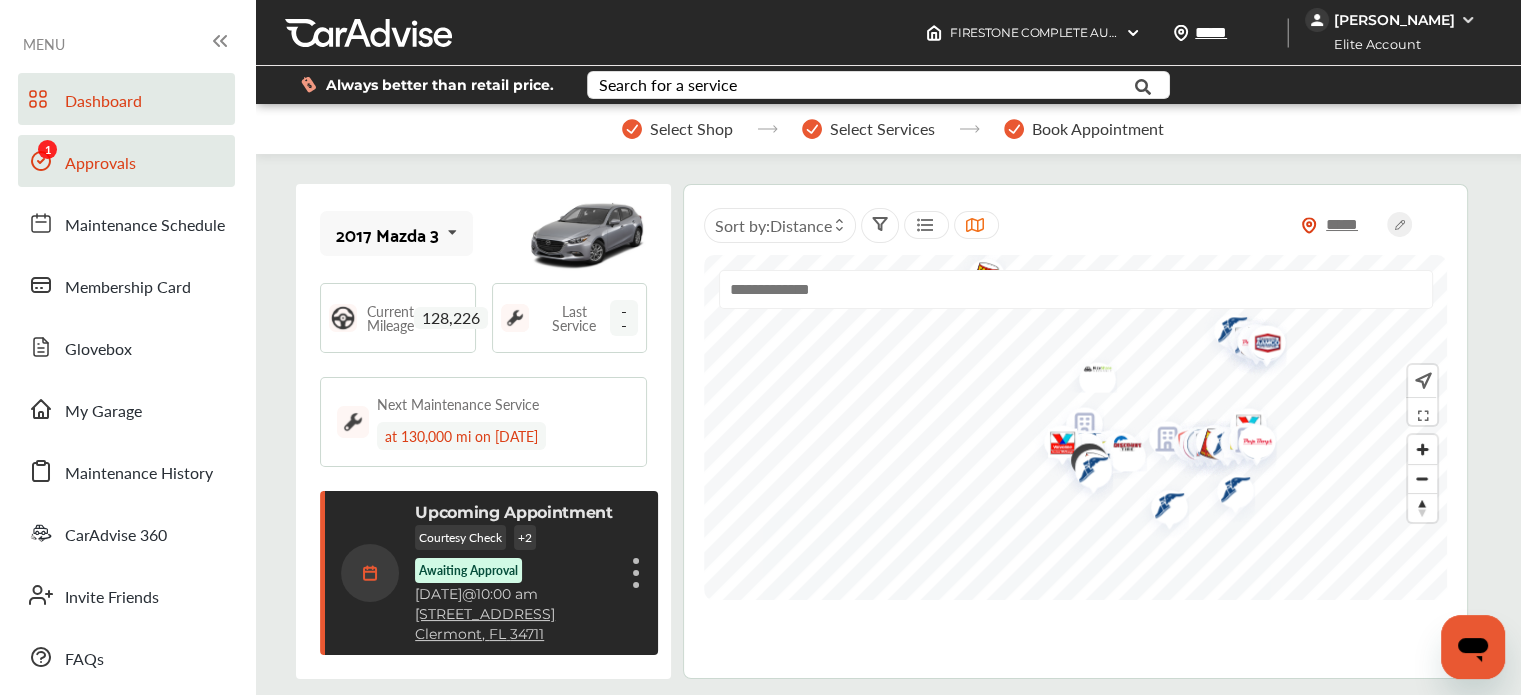 click on "Approvals" at bounding box center [126, 161] 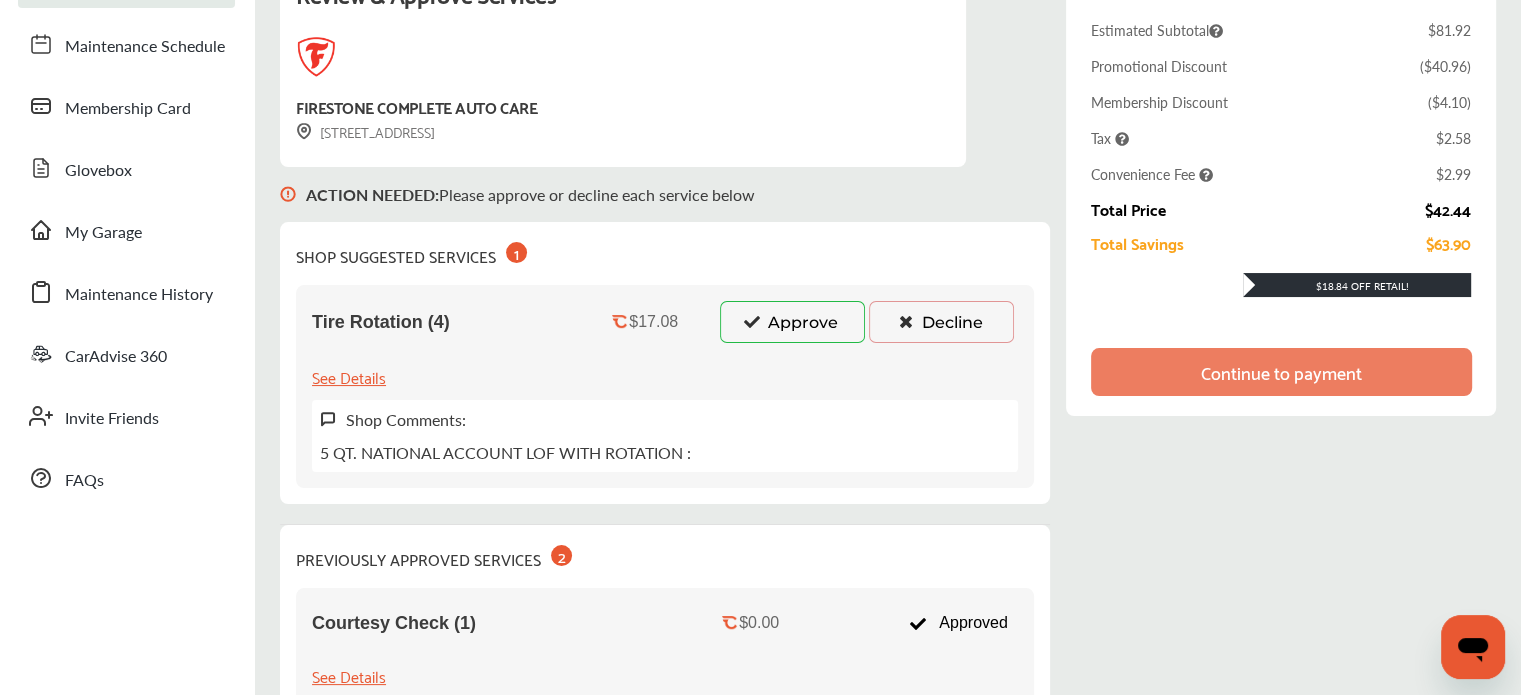 scroll, scrollTop: 176, scrollLeft: 0, axis: vertical 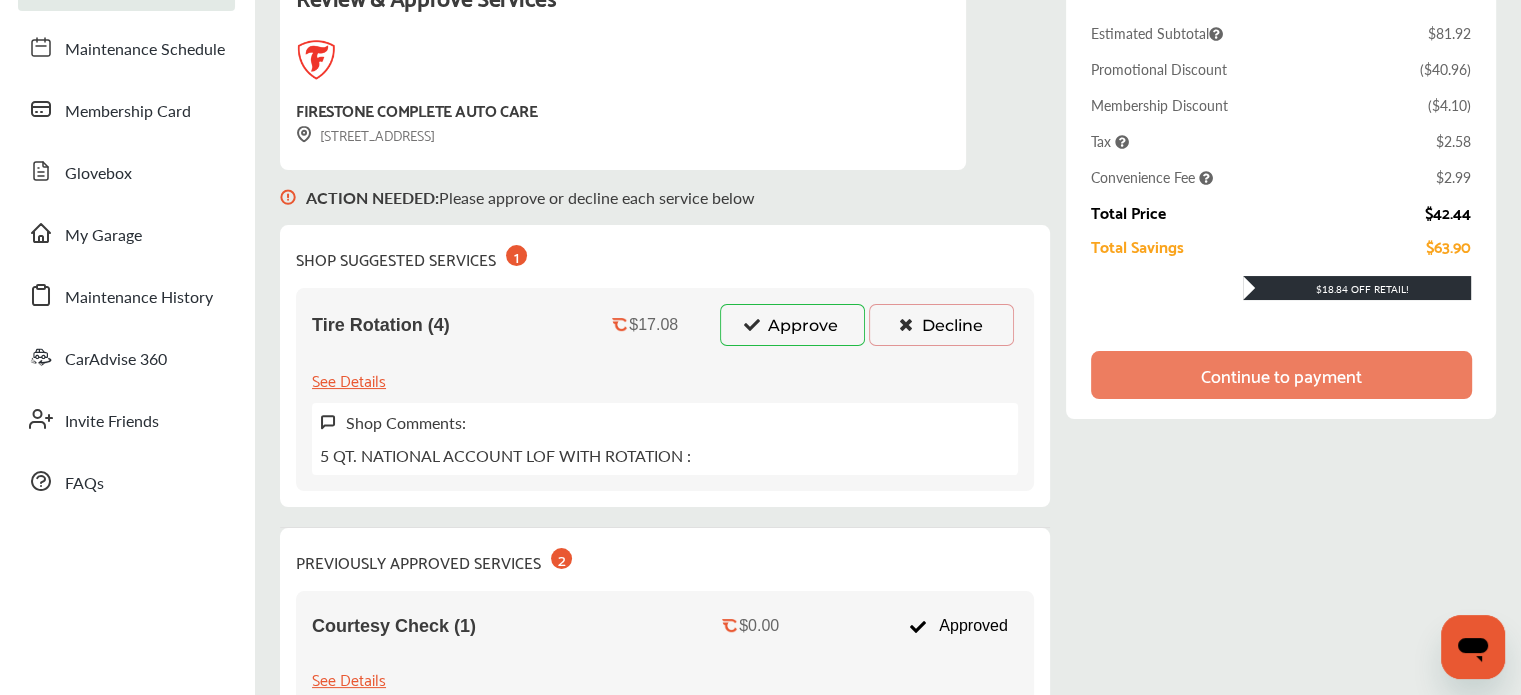 click on "Decline" at bounding box center (941, 325) 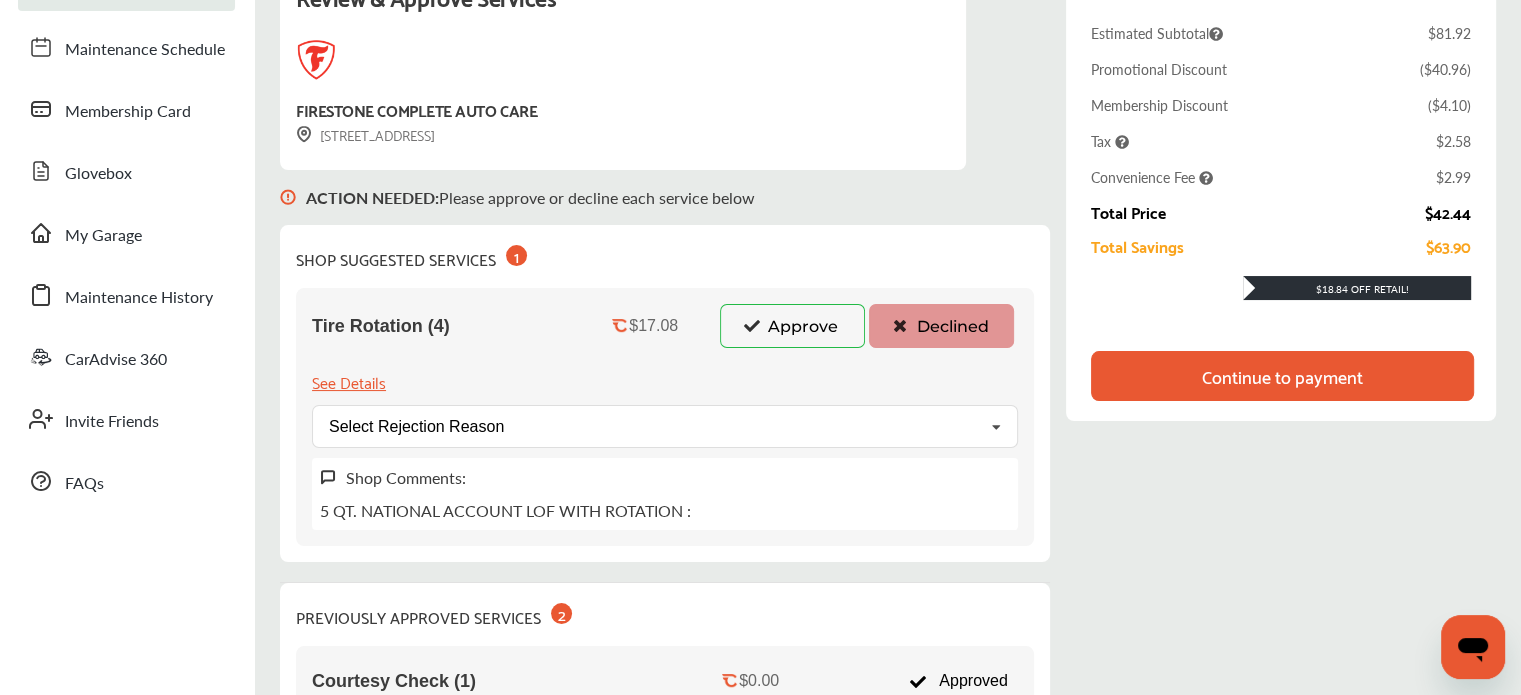 click on "Order Details Estimated Subtotal  $81.92 Promotional Discount ( $40.96 ) Membership Discount ( $4.10 ) Tax   $2.58 Convenience Fee   $2.99 Total Price $42.44 Total Savings $63.90 $18.84 Off Retail! Continue to payment" at bounding box center (1281, 187) 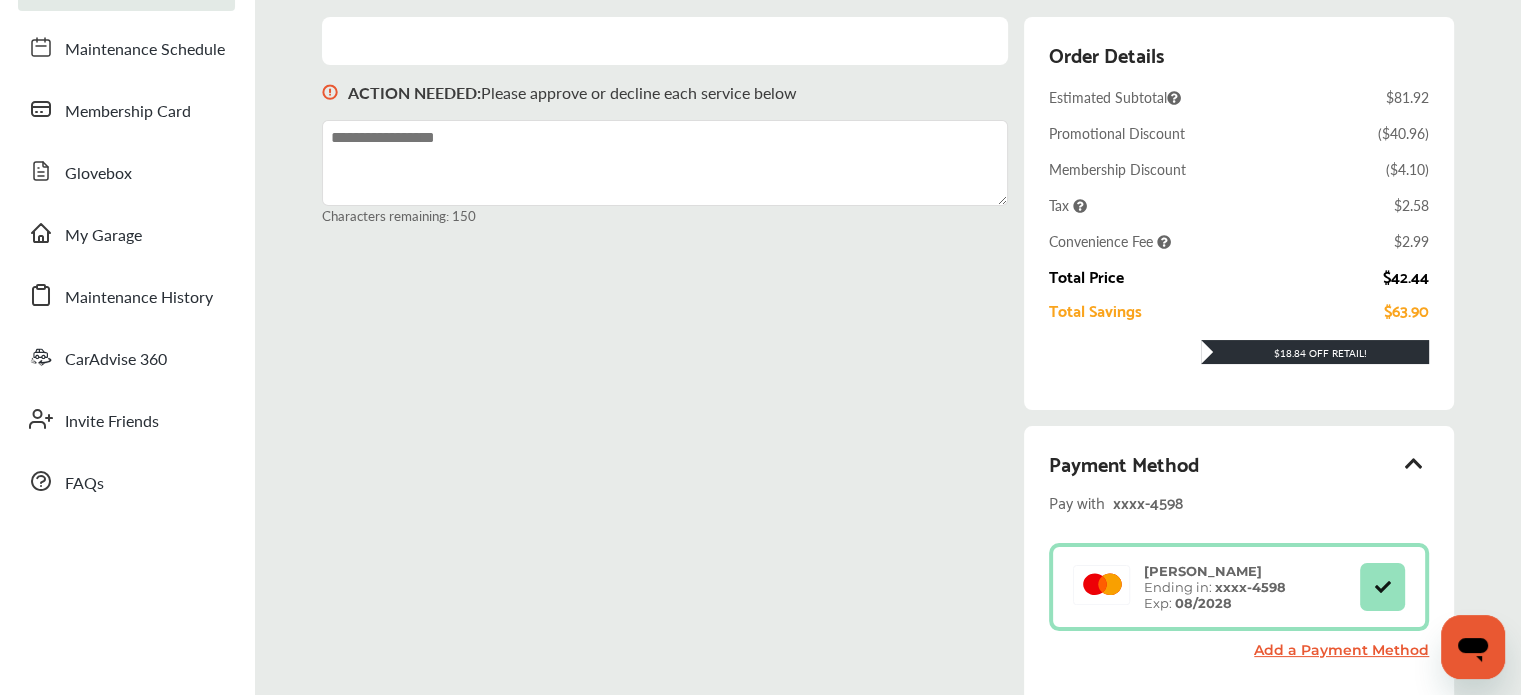 scroll, scrollTop: 379, scrollLeft: 0, axis: vertical 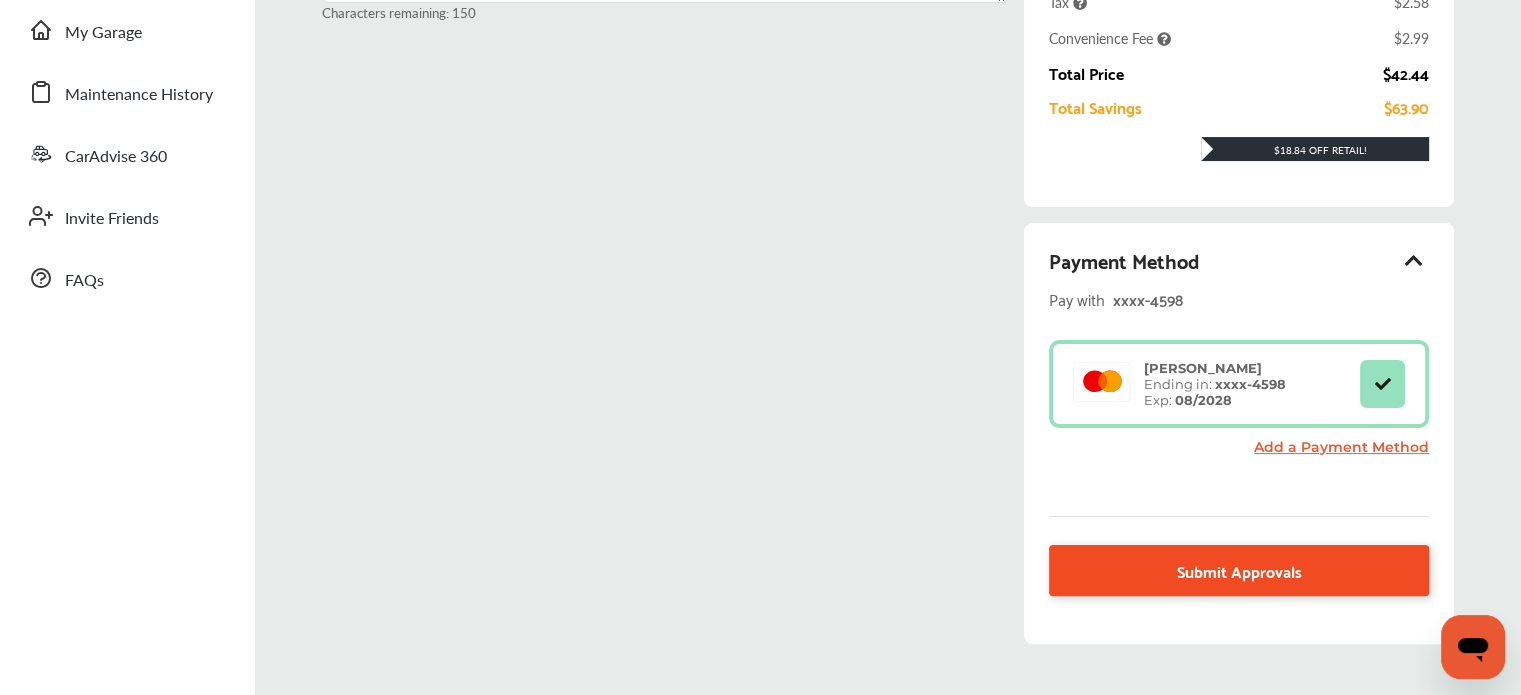 click on "Submit Approvals" at bounding box center [1239, 570] 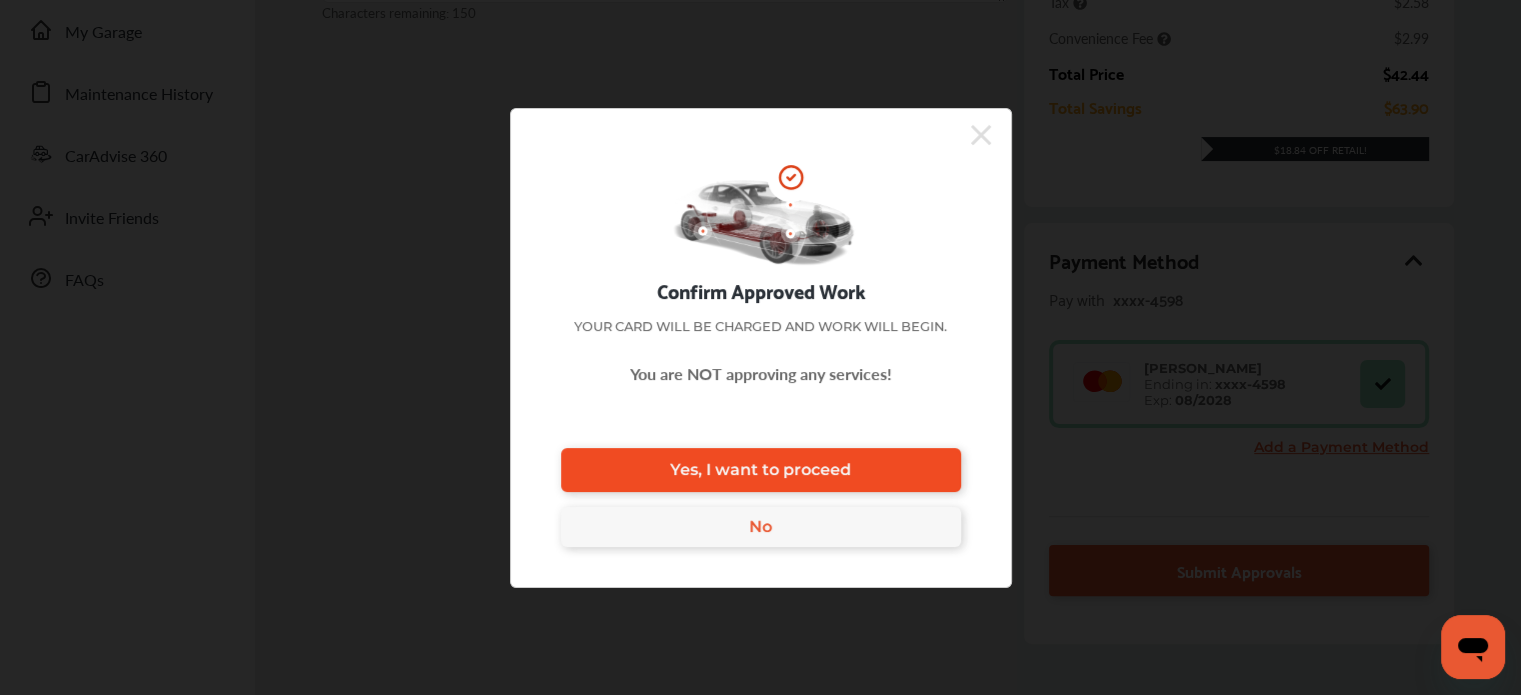 click on "Yes, I want to proceed" at bounding box center [761, 470] 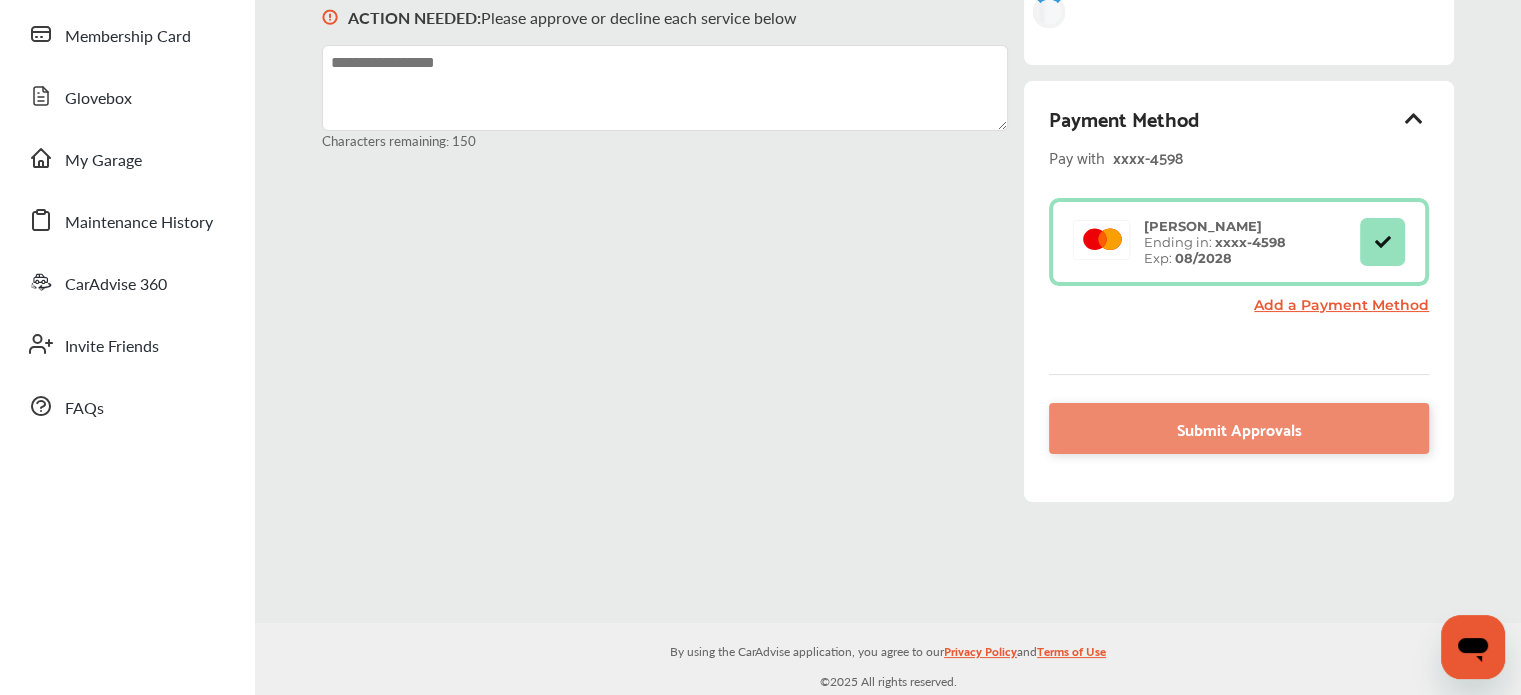 scroll, scrollTop: 379, scrollLeft: 0, axis: vertical 